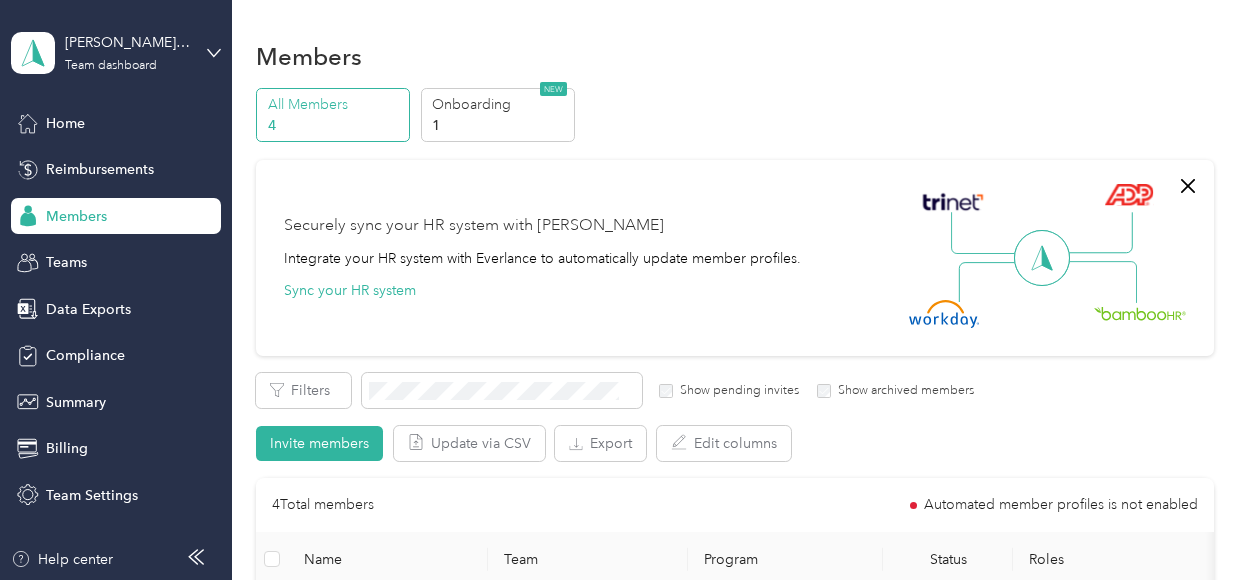 scroll, scrollTop: 0, scrollLeft: 0, axis: both 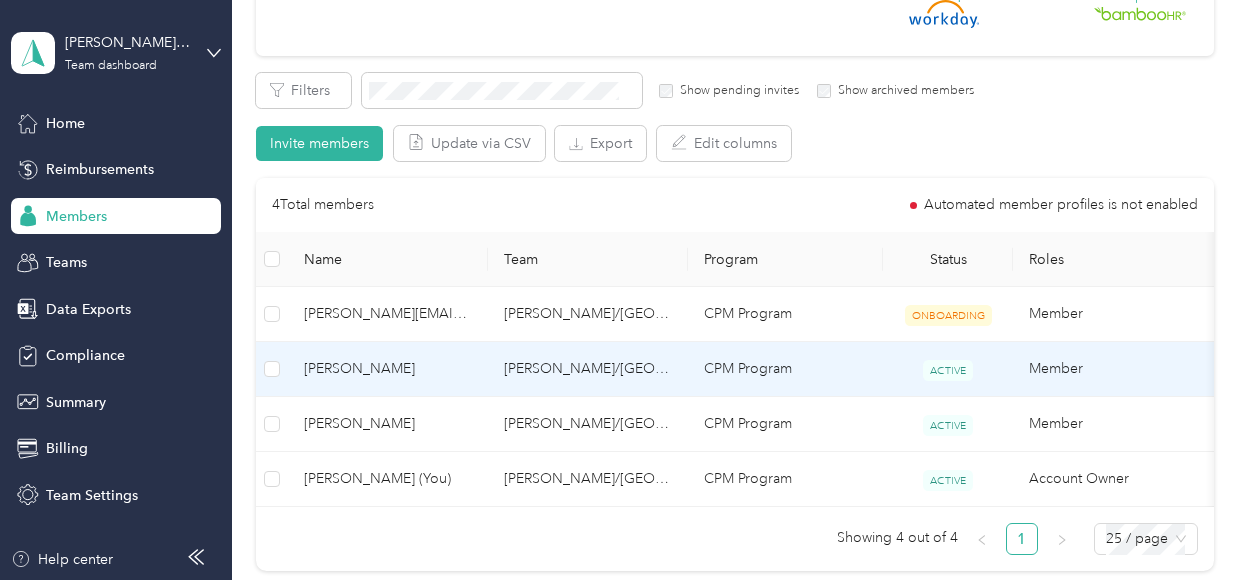 click on "[PERSON_NAME]" at bounding box center [388, 369] 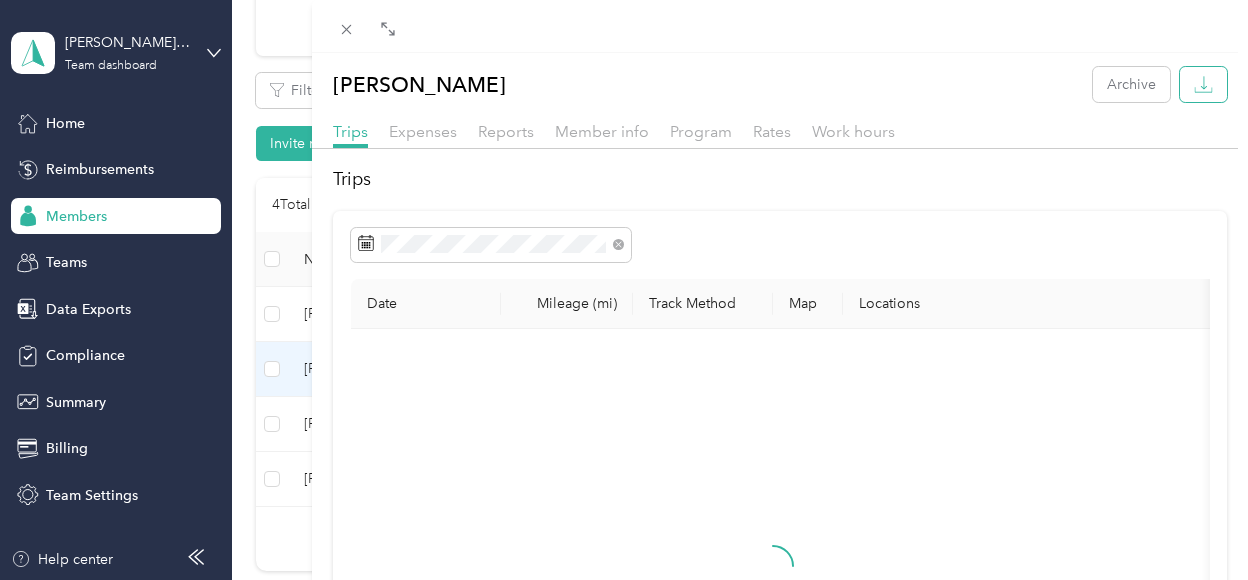 click 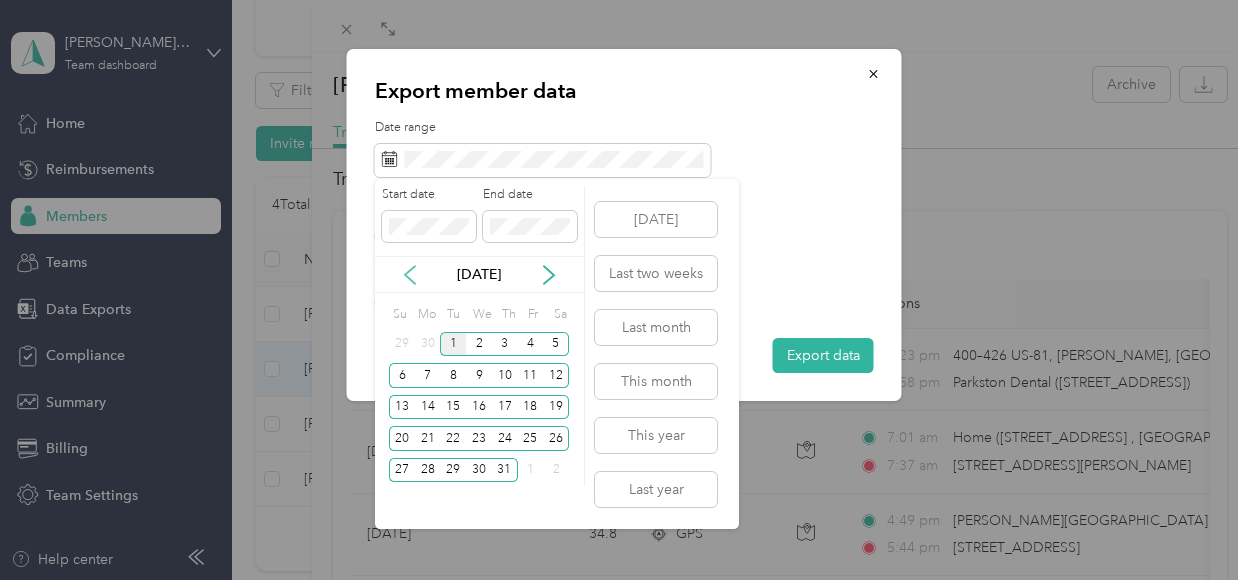 click 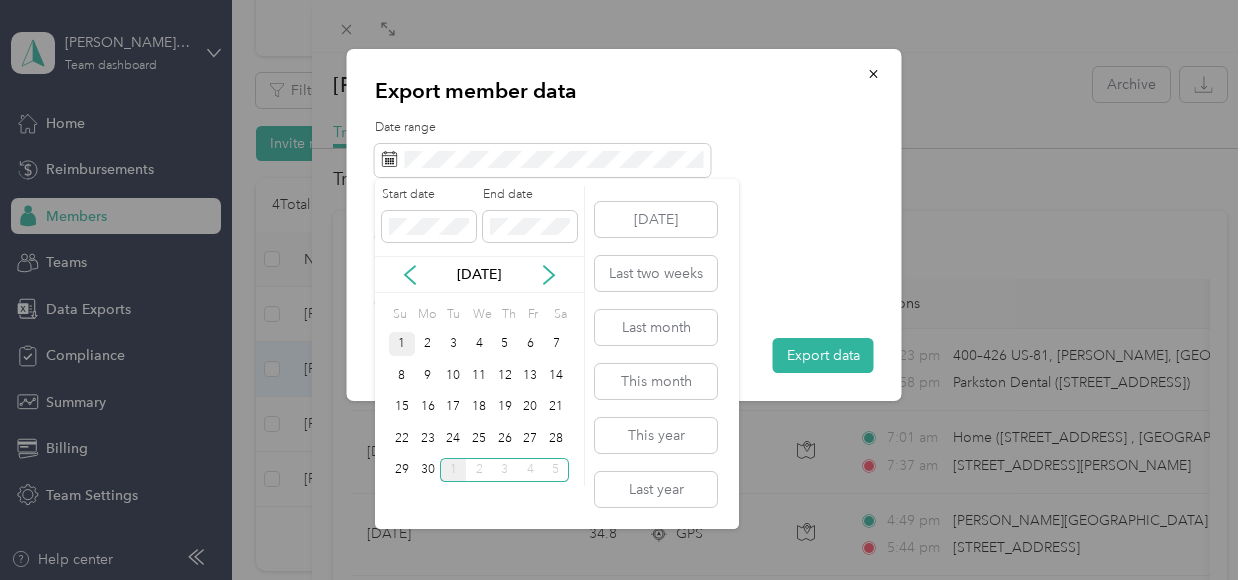 click on "1" at bounding box center [402, 344] 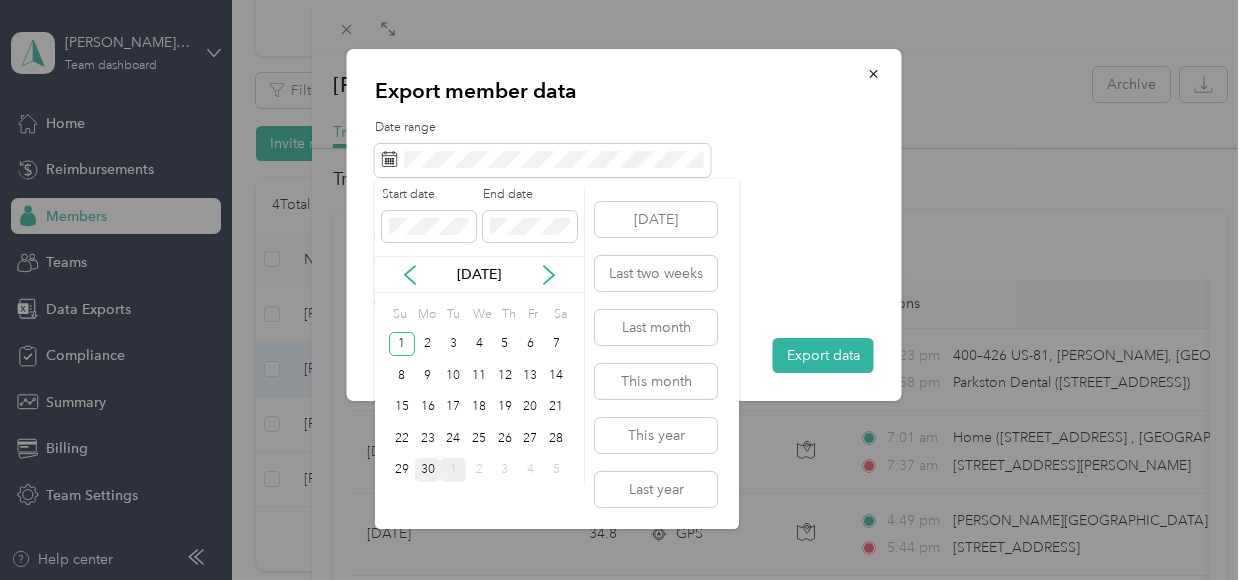 click on "30" at bounding box center [428, 470] 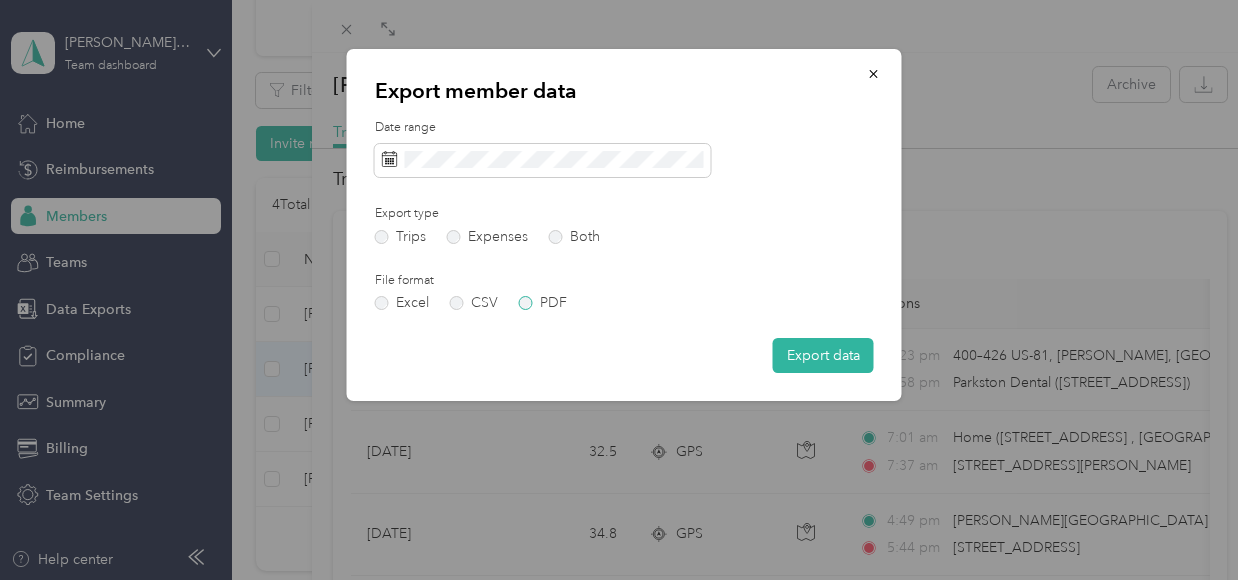 click on "PDF" at bounding box center [543, 303] 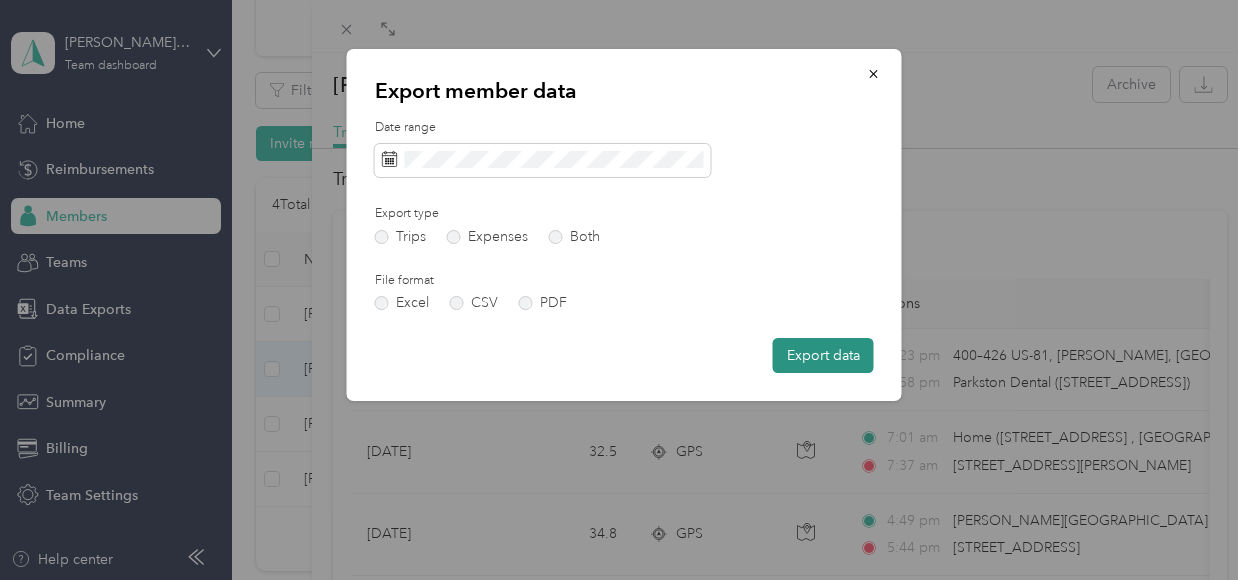 click on "Export data" at bounding box center (823, 355) 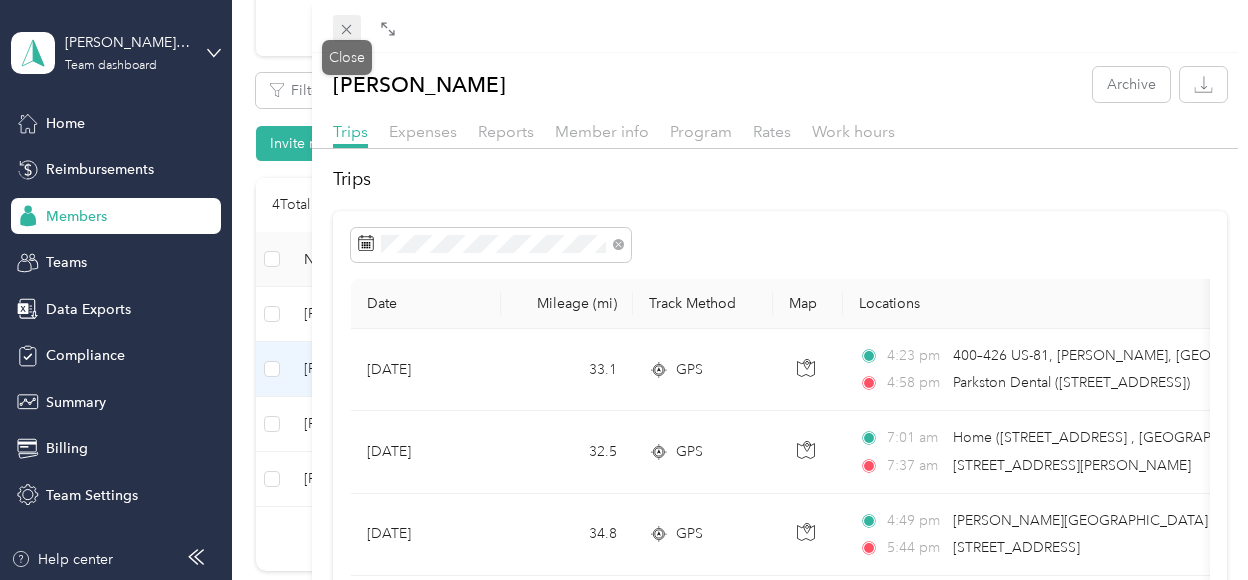 click at bounding box center [347, 29] 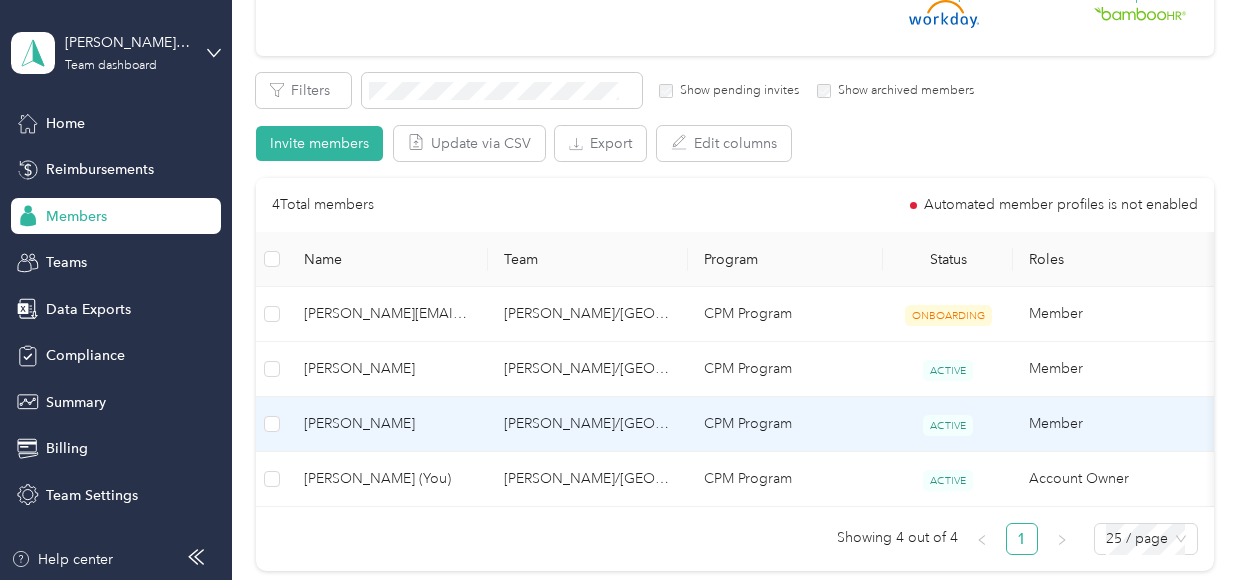 click on "[PERSON_NAME]" at bounding box center (388, 424) 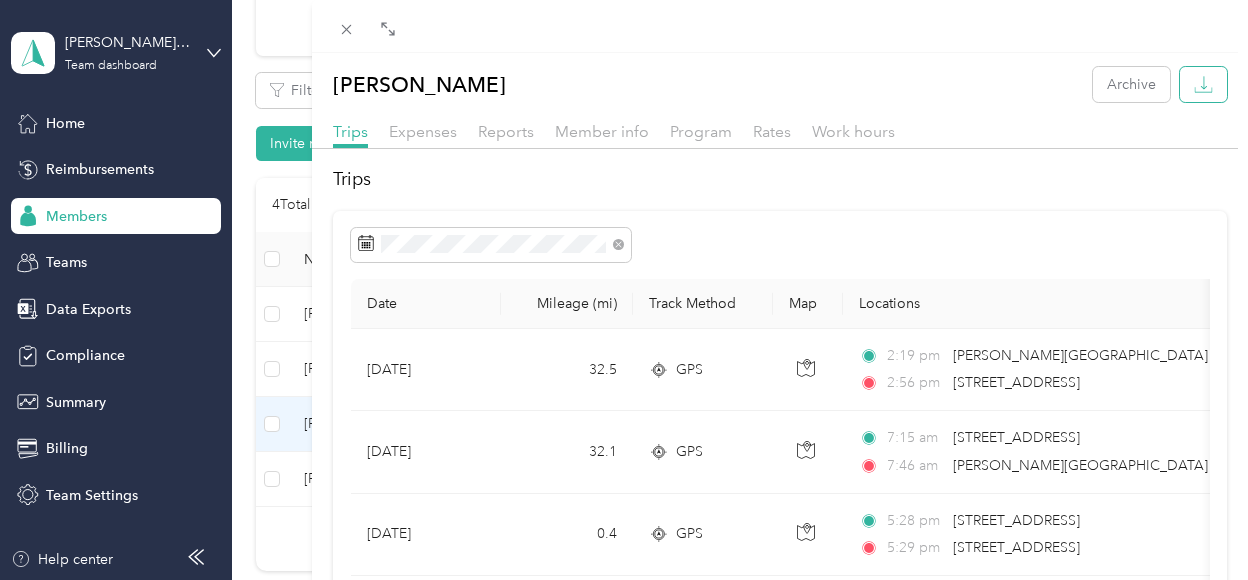 click 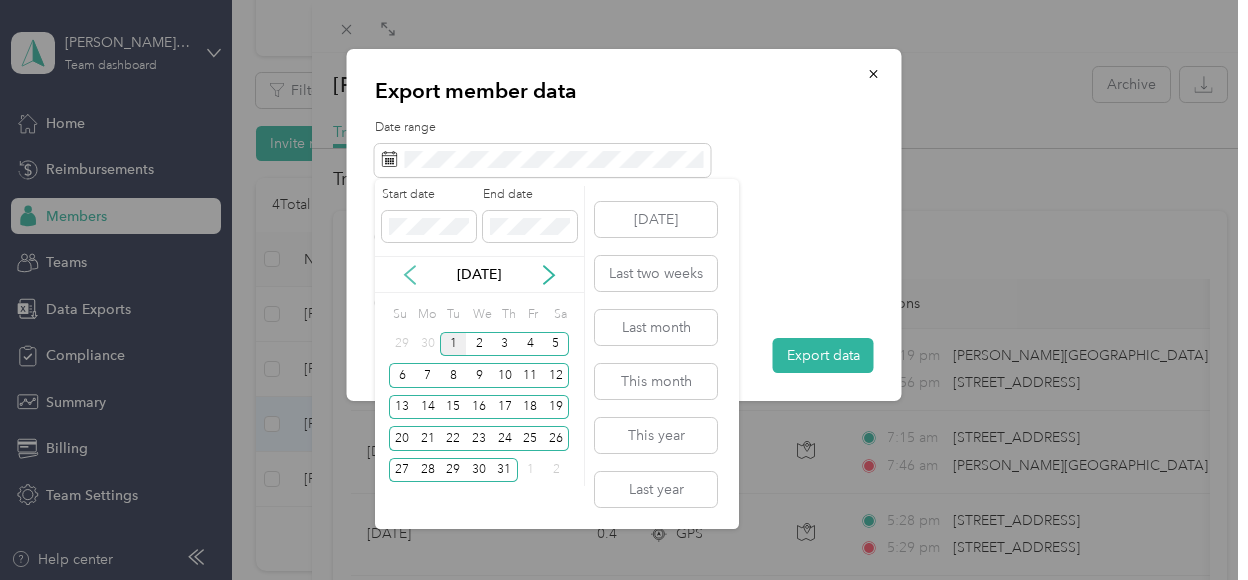 click 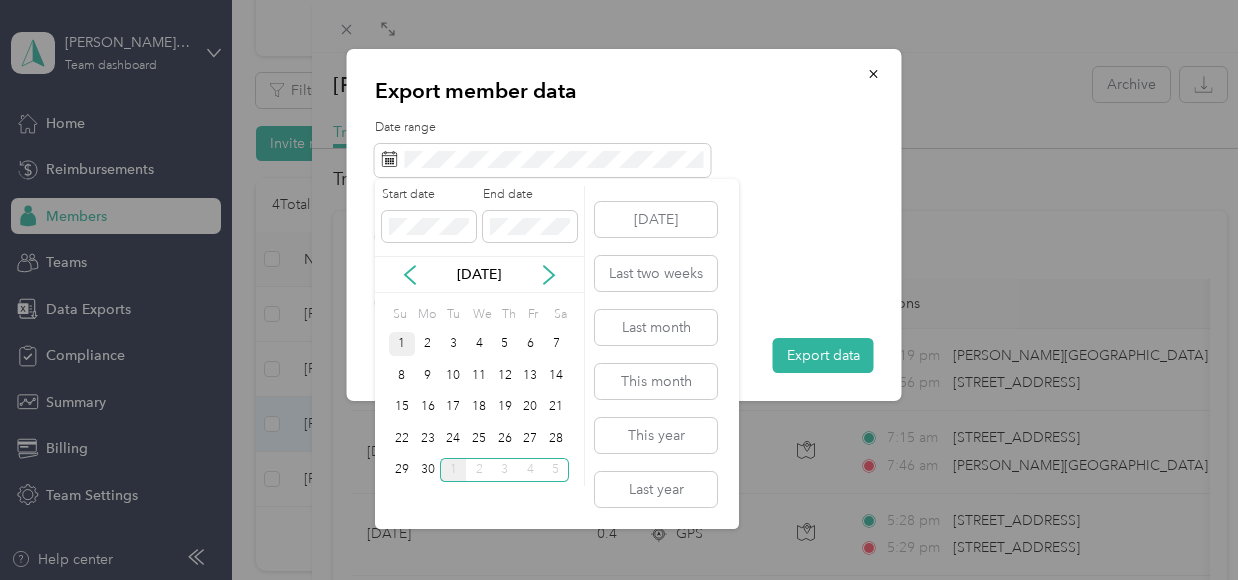click on "1" at bounding box center [402, 344] 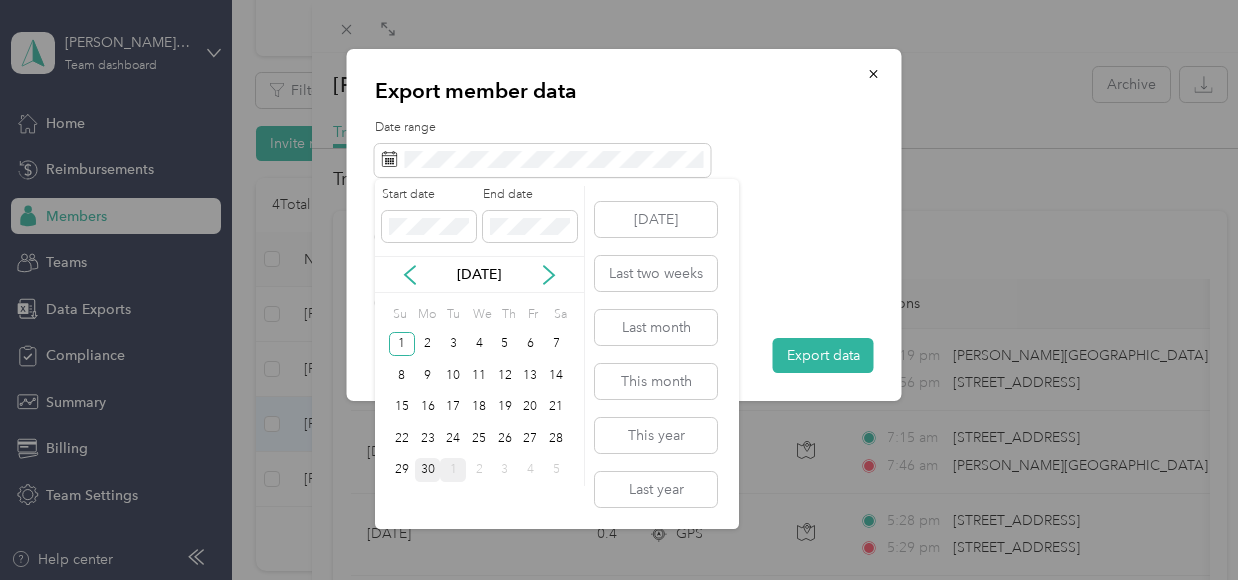 click on "30" at bounding box center (428, 470) 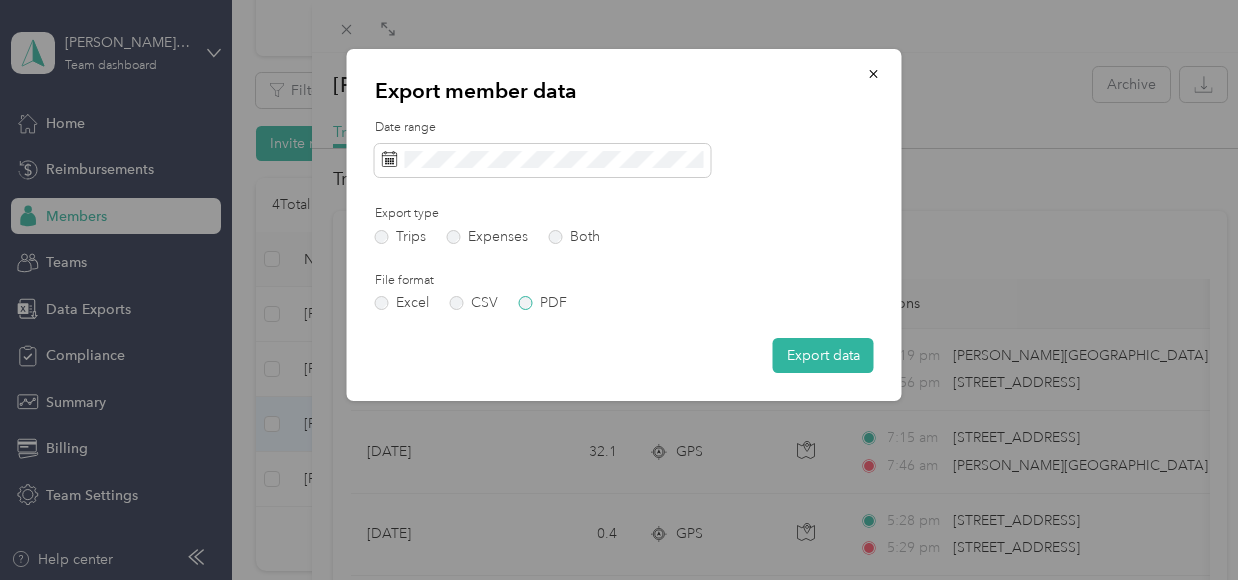 click on "PDF" at bounding box center (543, 303) 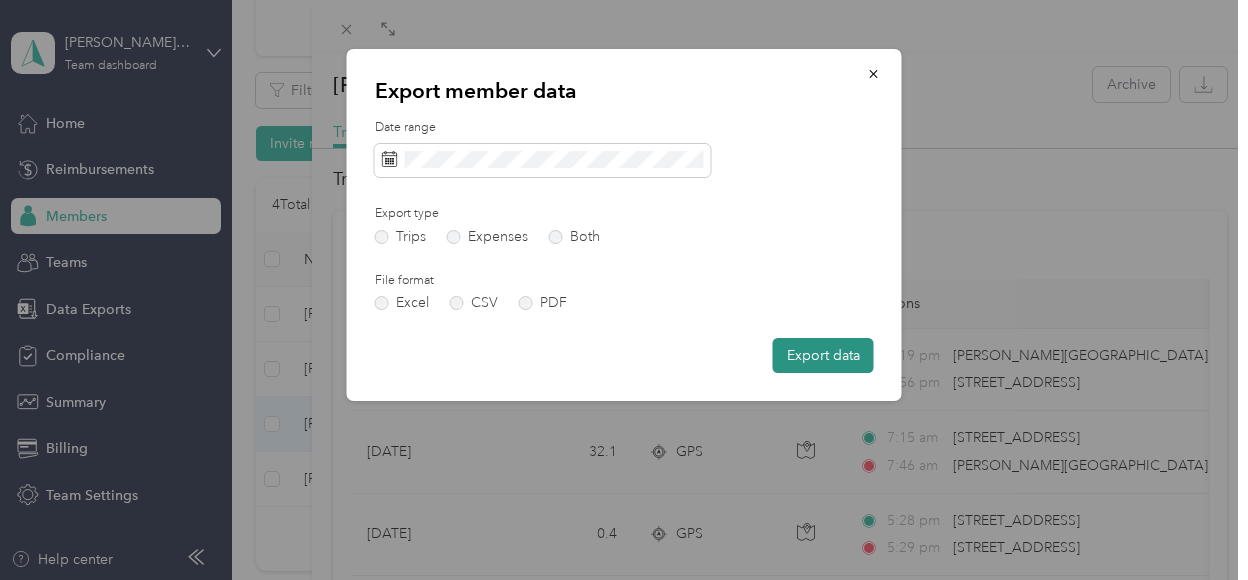 click on "Export data" at bounding box center [823, 355] 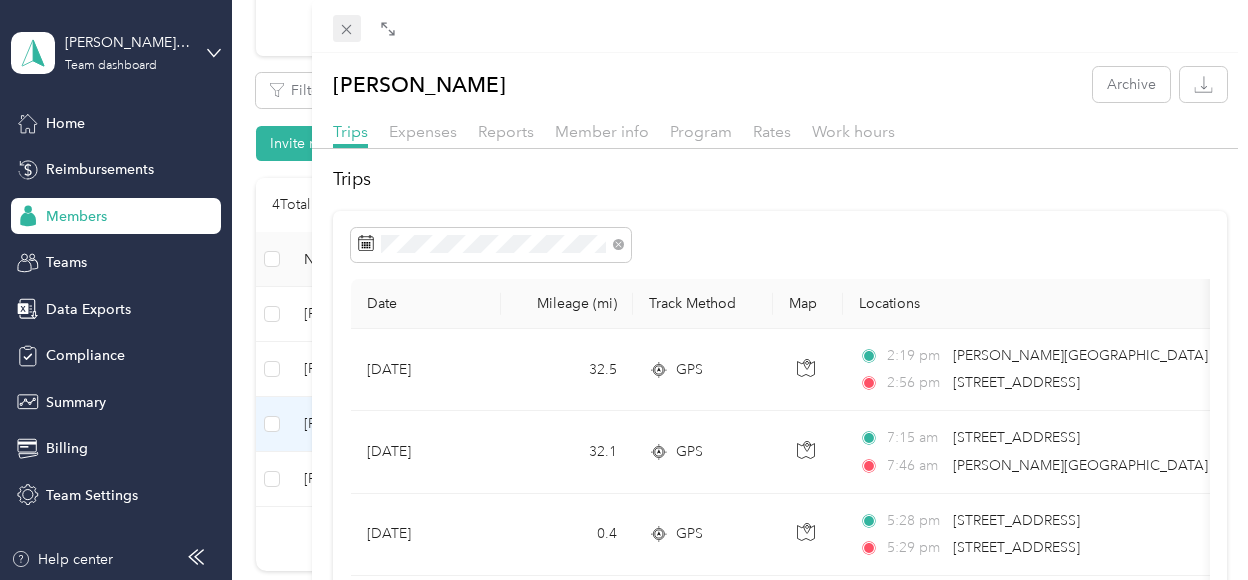 click 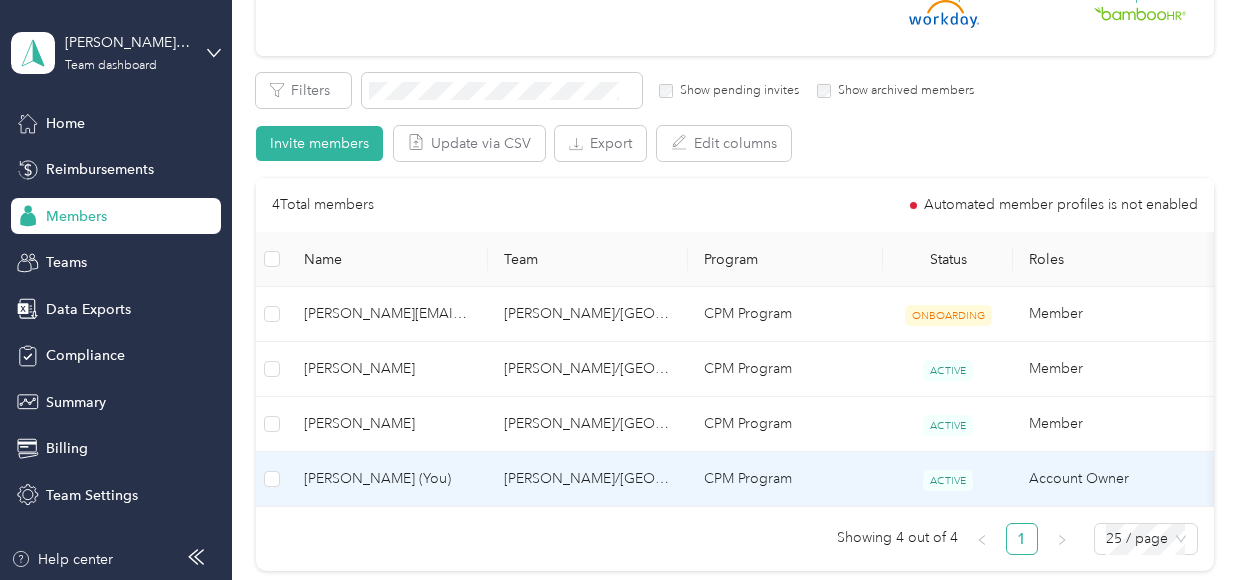 click on "[PERSON_NAME]  (You)" at bounding box center (388, 479) 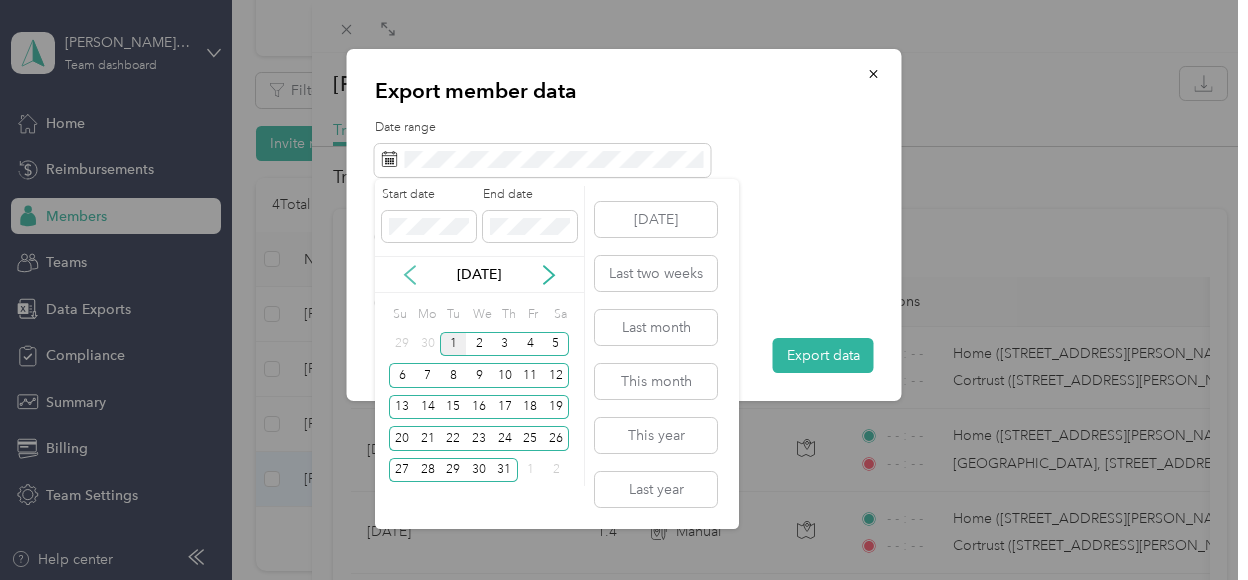 click 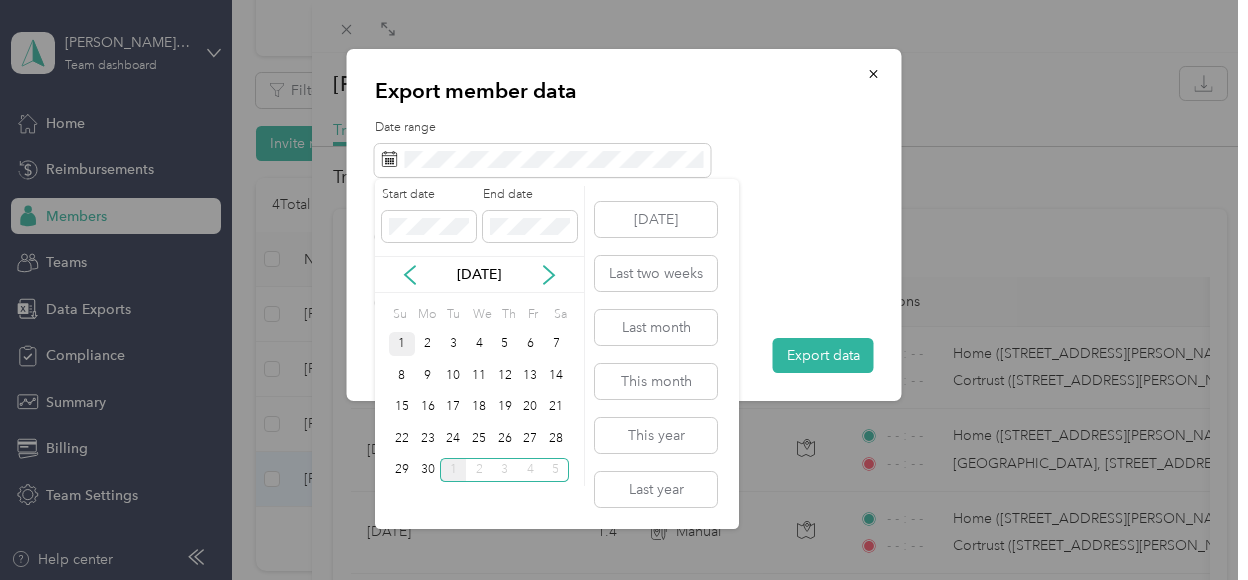 click on "1" at bounding box center [402, 344] 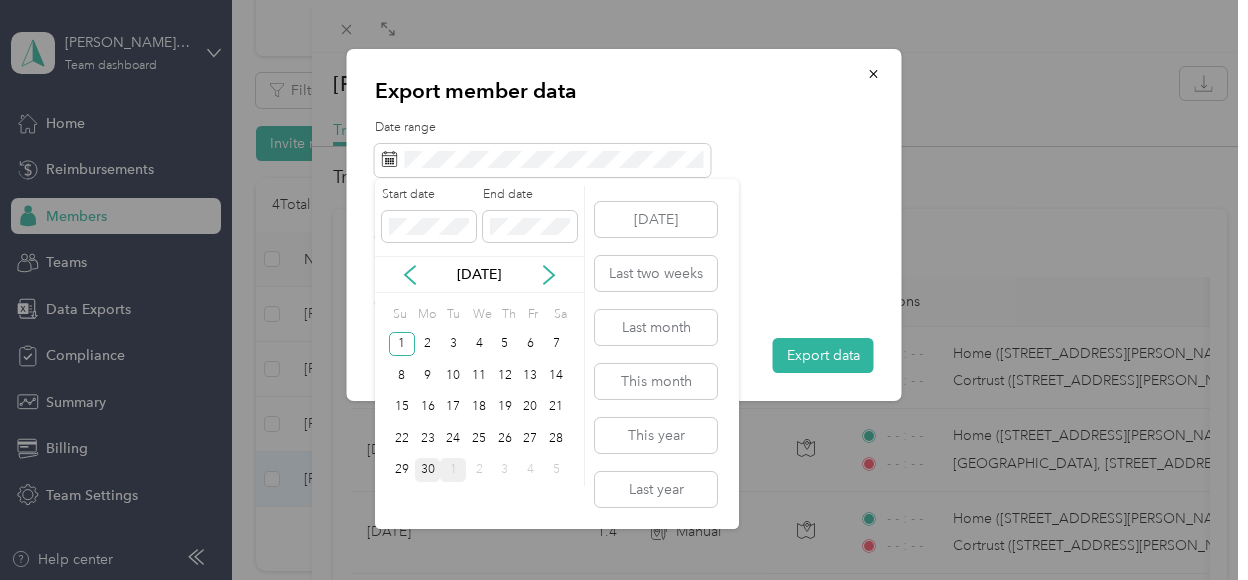 click on "30" at bounding box center [428, 470] 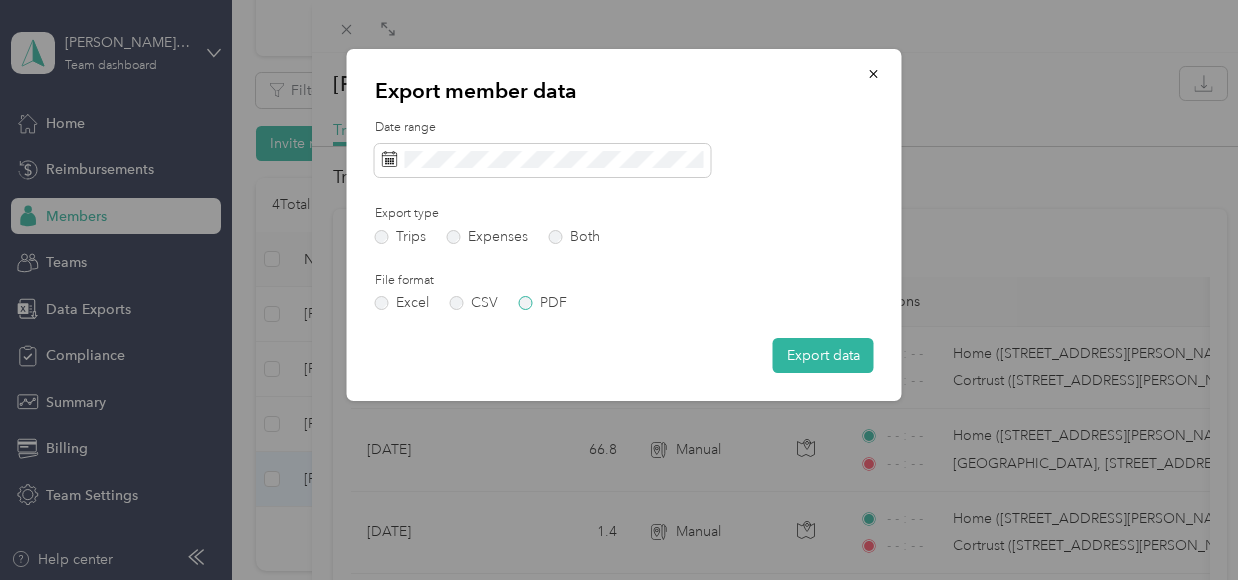 click on "PDF" at bounding box center [543, 303] 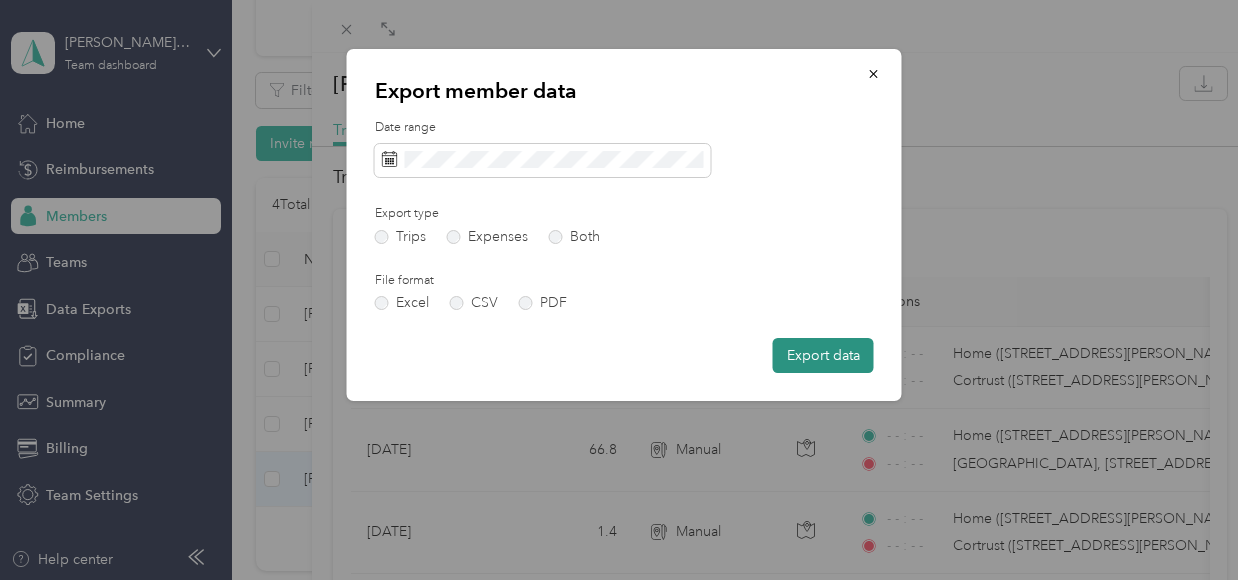 click on "Export data" at bounding box center [823, 355] 